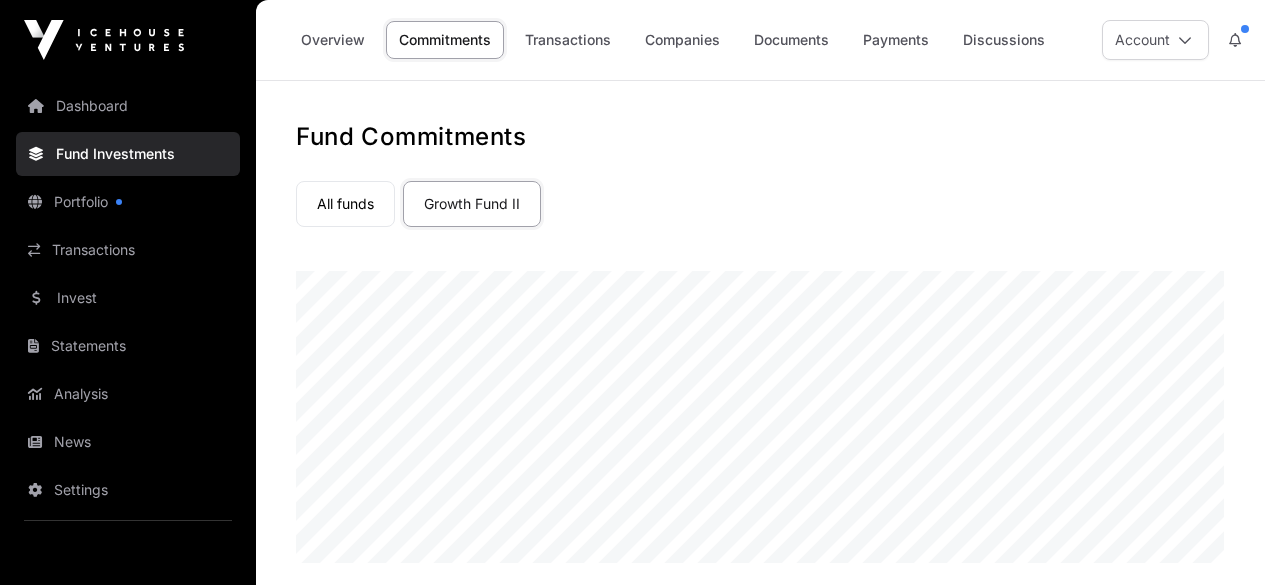 scroll, scrollTop: 0, scrollLeft: 0, axis: both 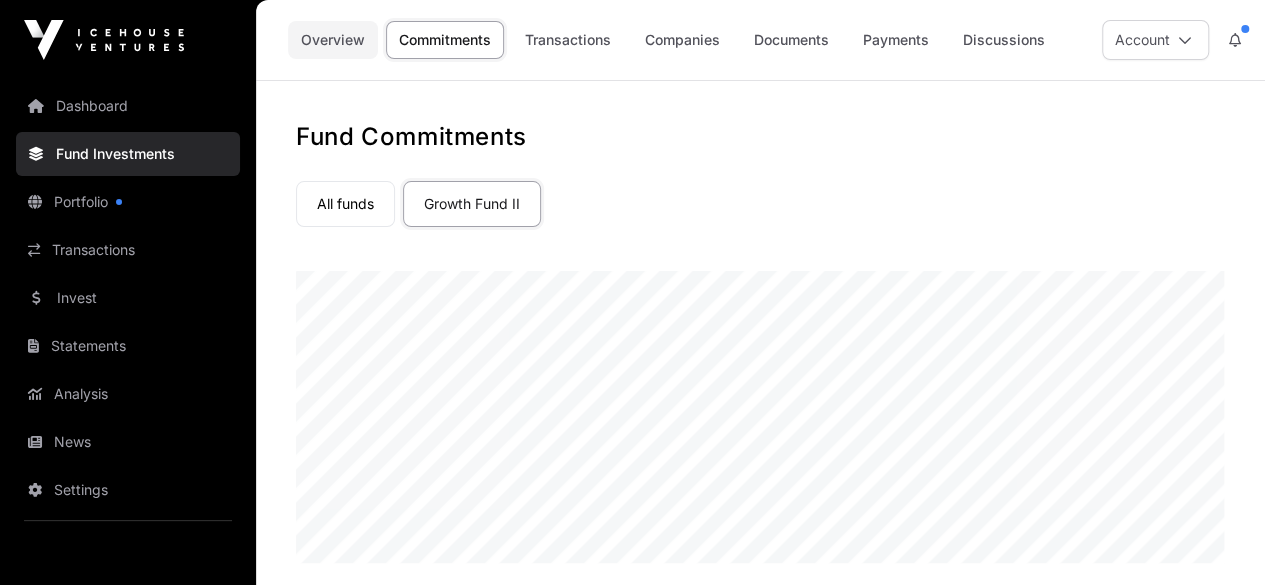 click on "Overview" 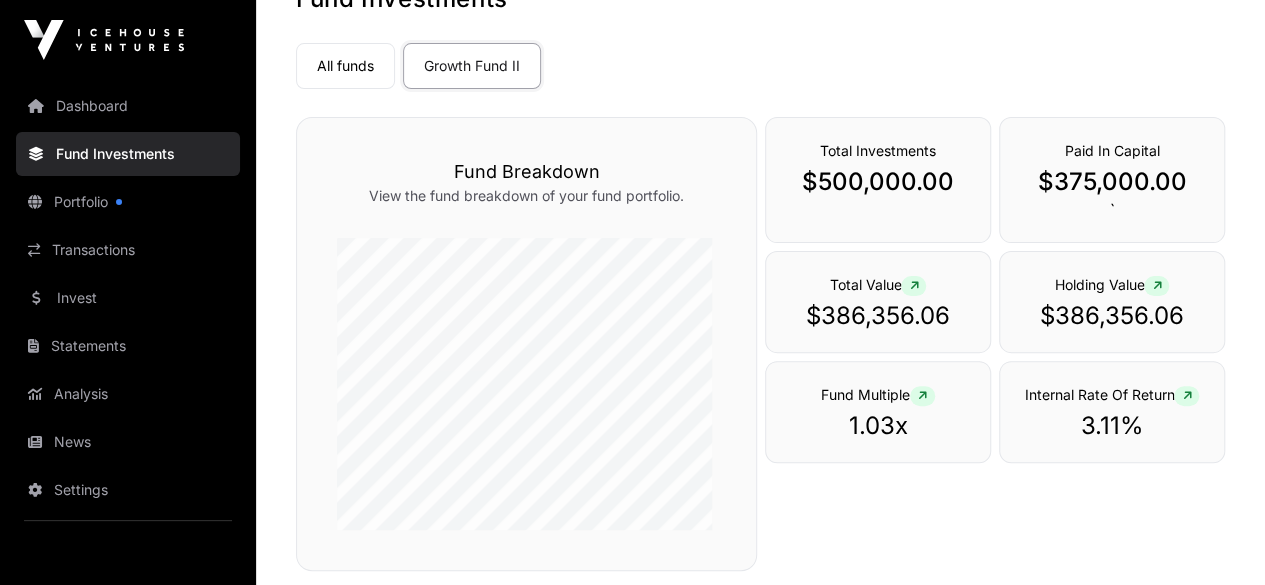 scroll, scrollTop: 200, scrollLeft: 0, axis: vertical 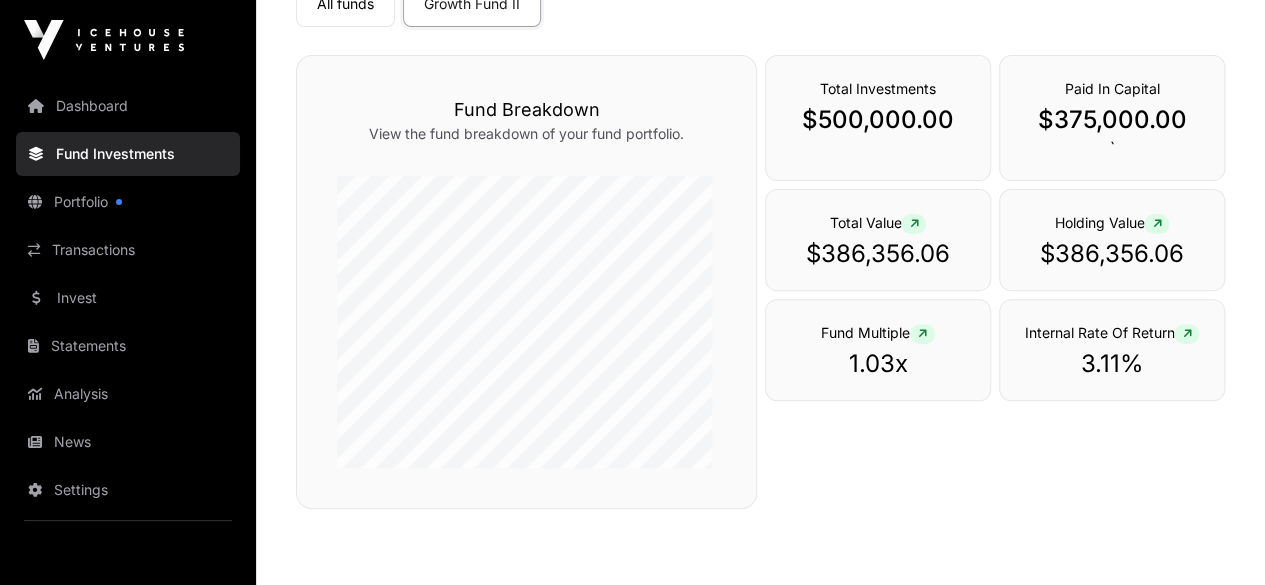 click 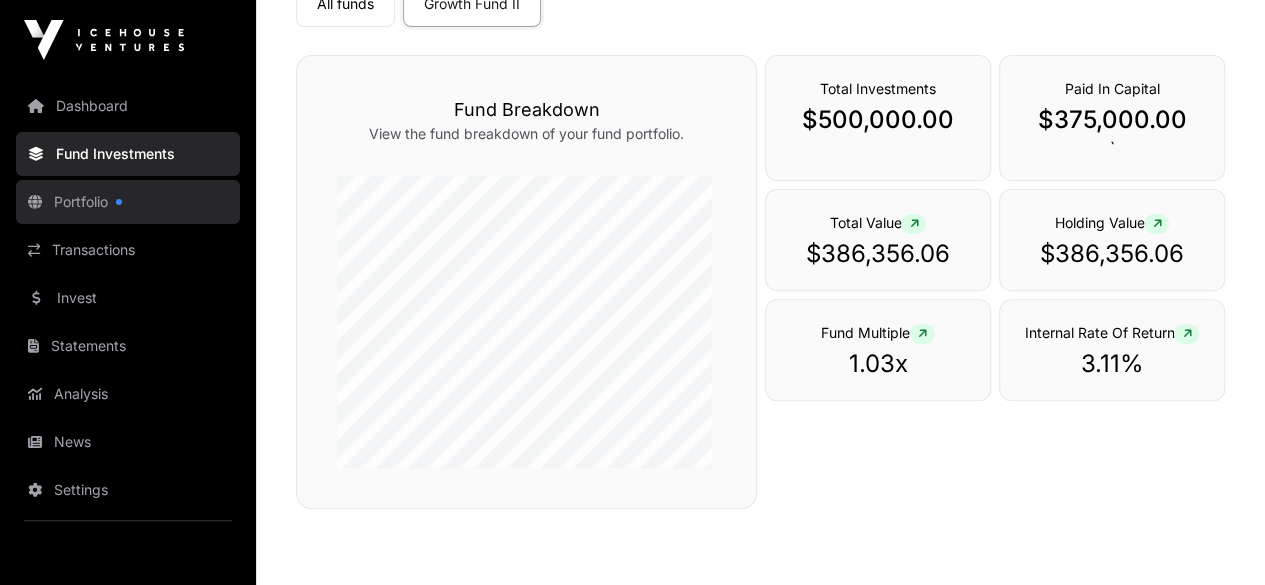 click on "Portfolio" 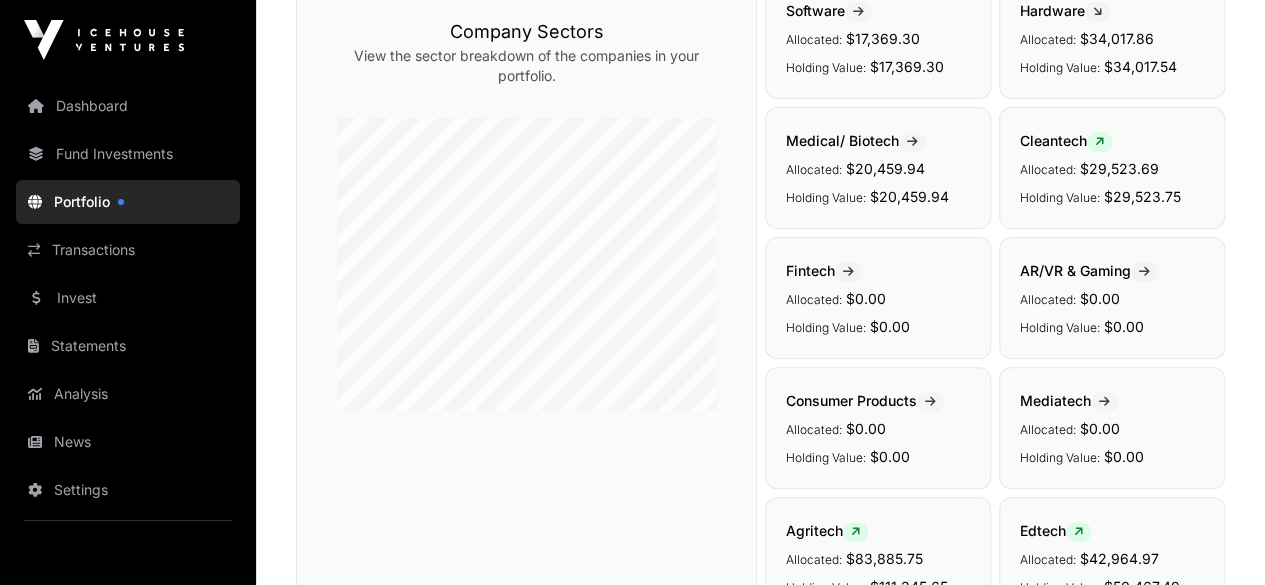 scroll, scrollTop: 100, scrollLeft: 0, axis: vertical 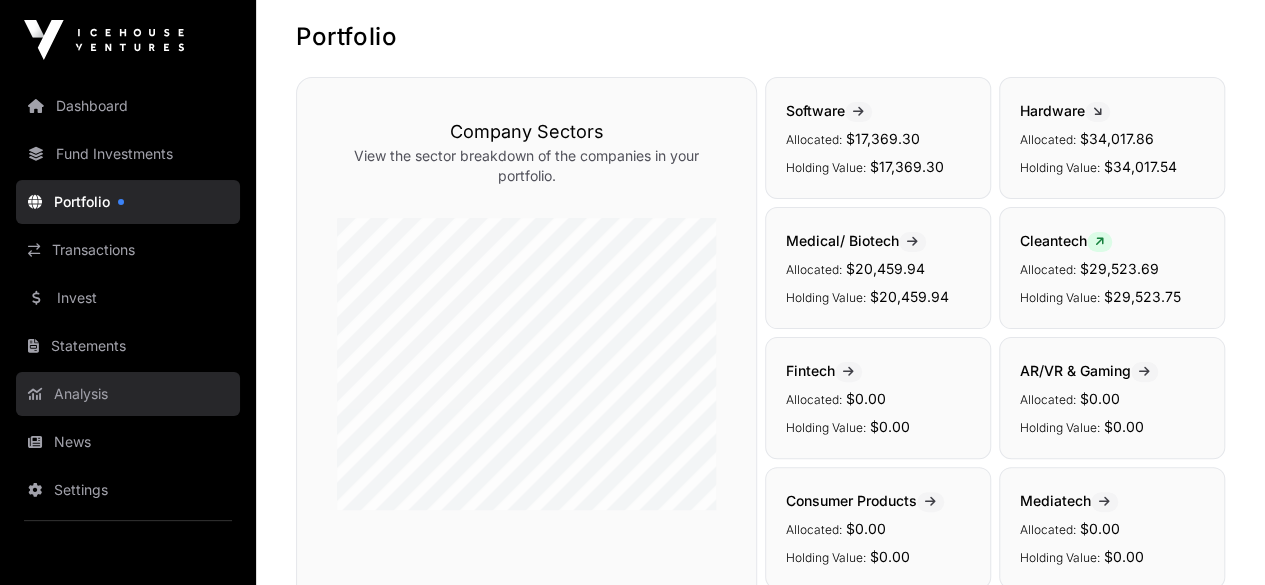 click on "Analysis" 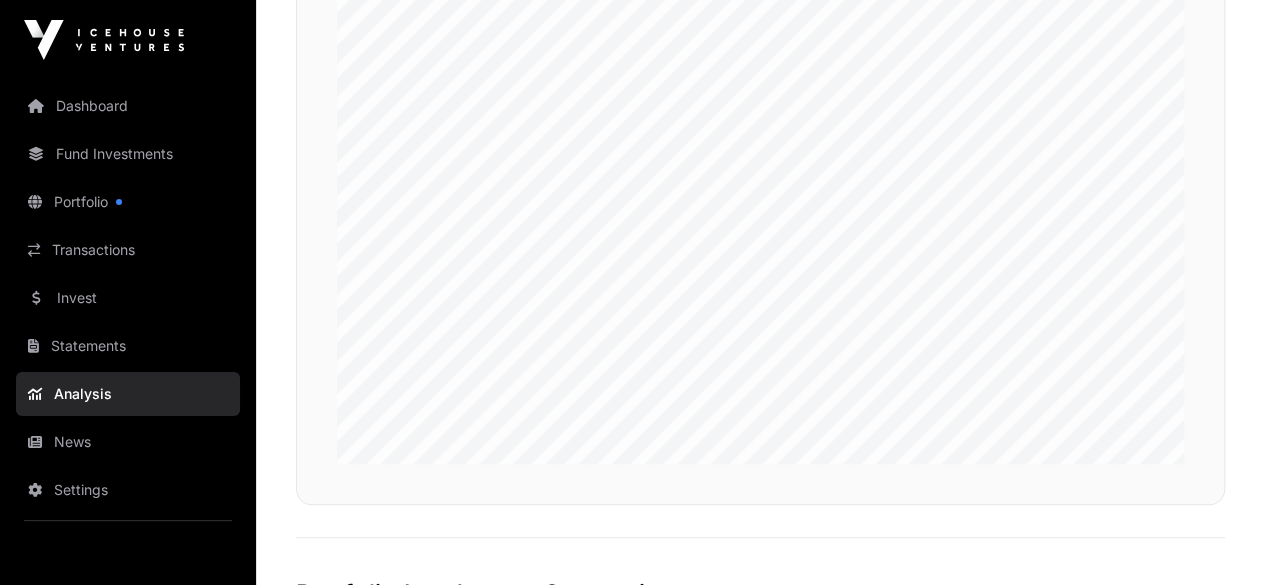 scroll, scrollTop: 900, scrollLeft: 0, axis: vertical 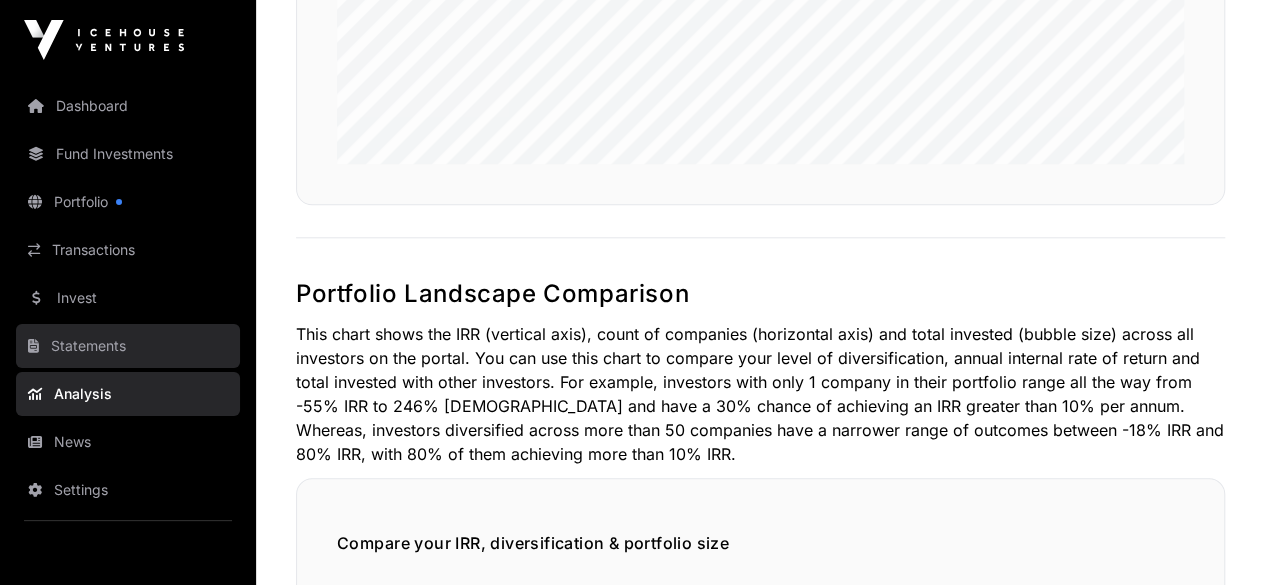 click on "Statements" 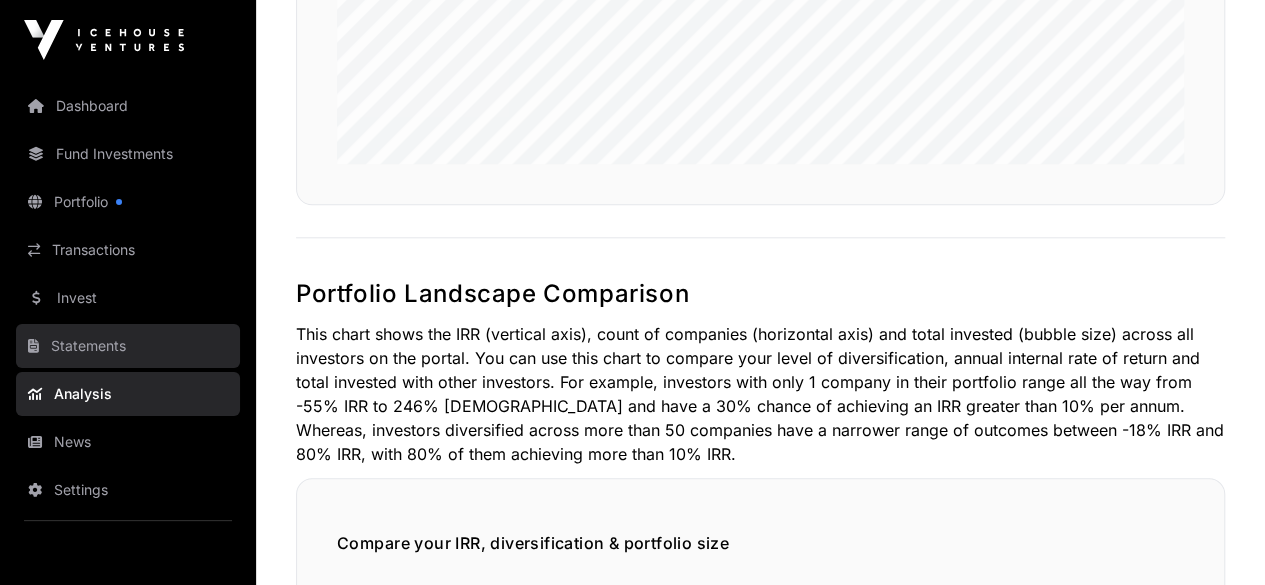 scroll, scrollTop: 0, scrollLeft: 0, axis: both 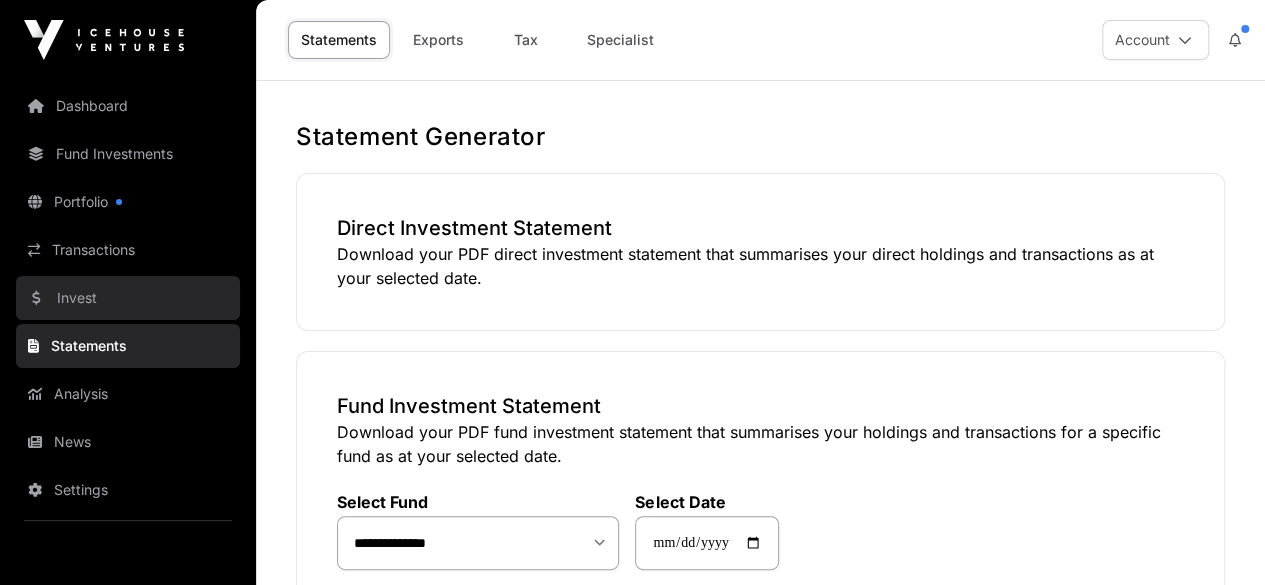 click on "Invest" 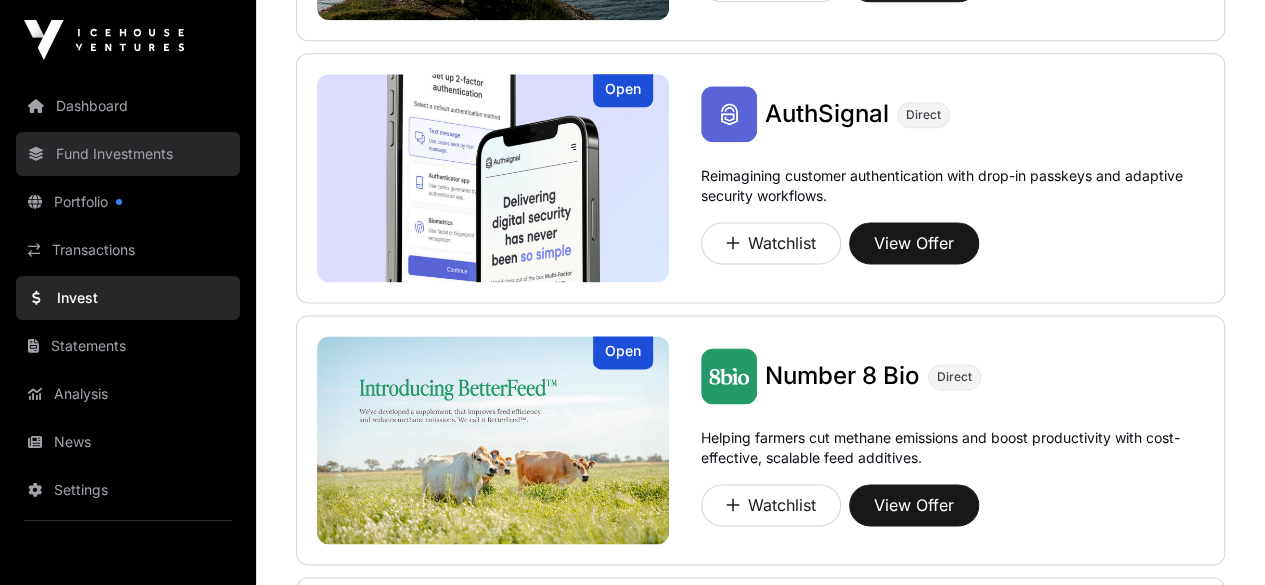 scroll, scrollTop: 924, scrollLeft: 0, axis: vertical 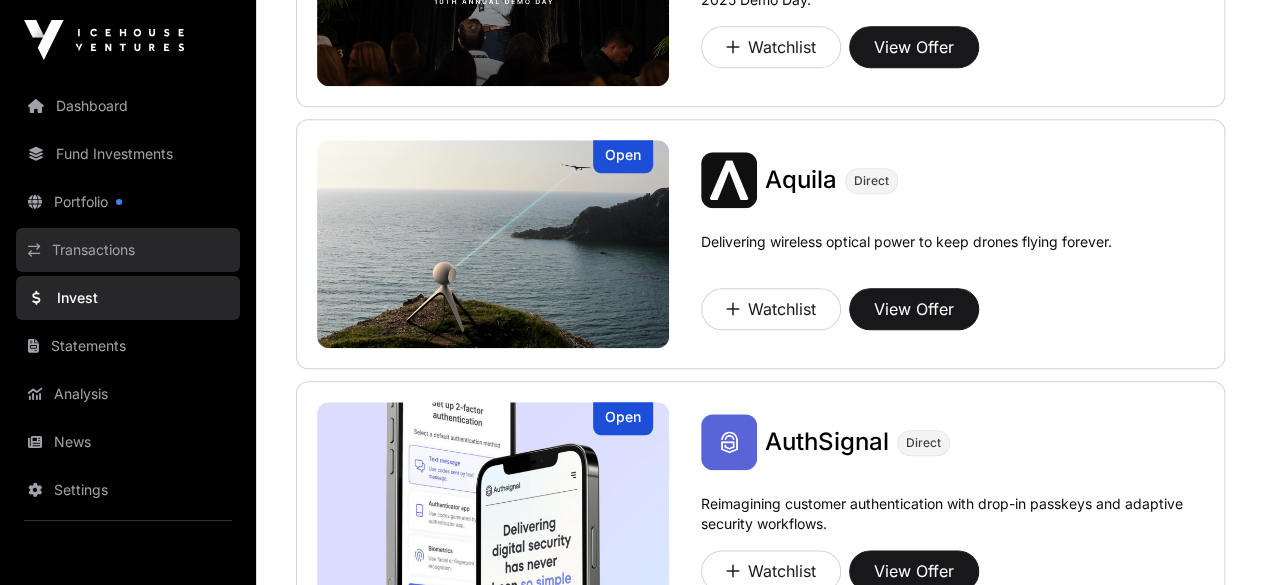 click on "Transactions" 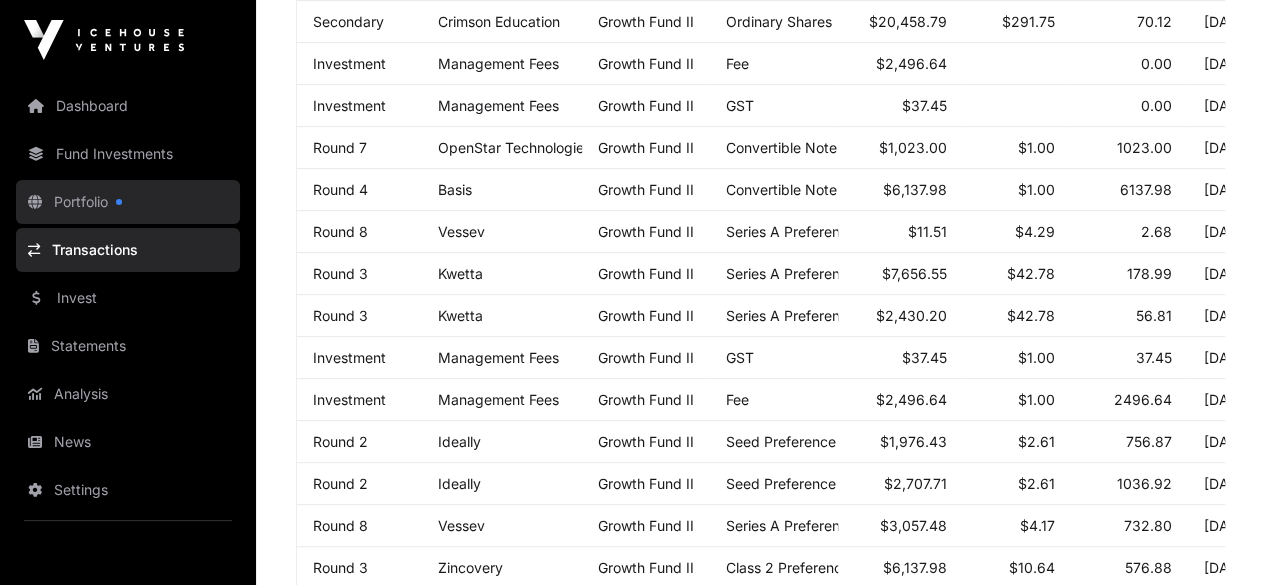 scroll, scrollTop: 0, scrollLeft: 0, axis: both 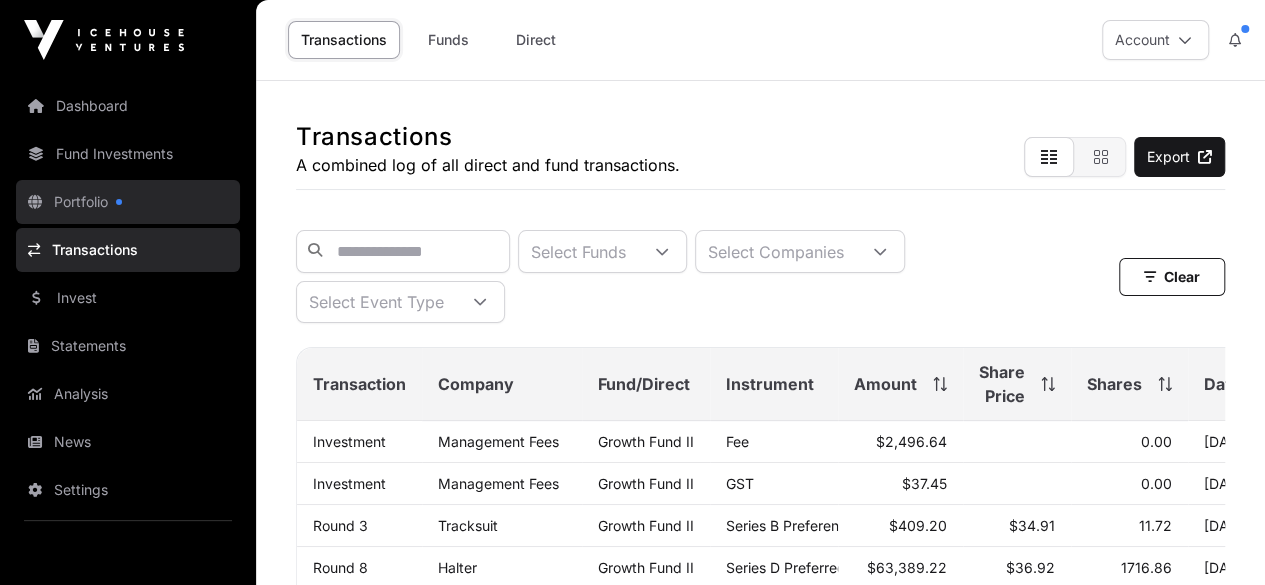 click on "Portfolio" 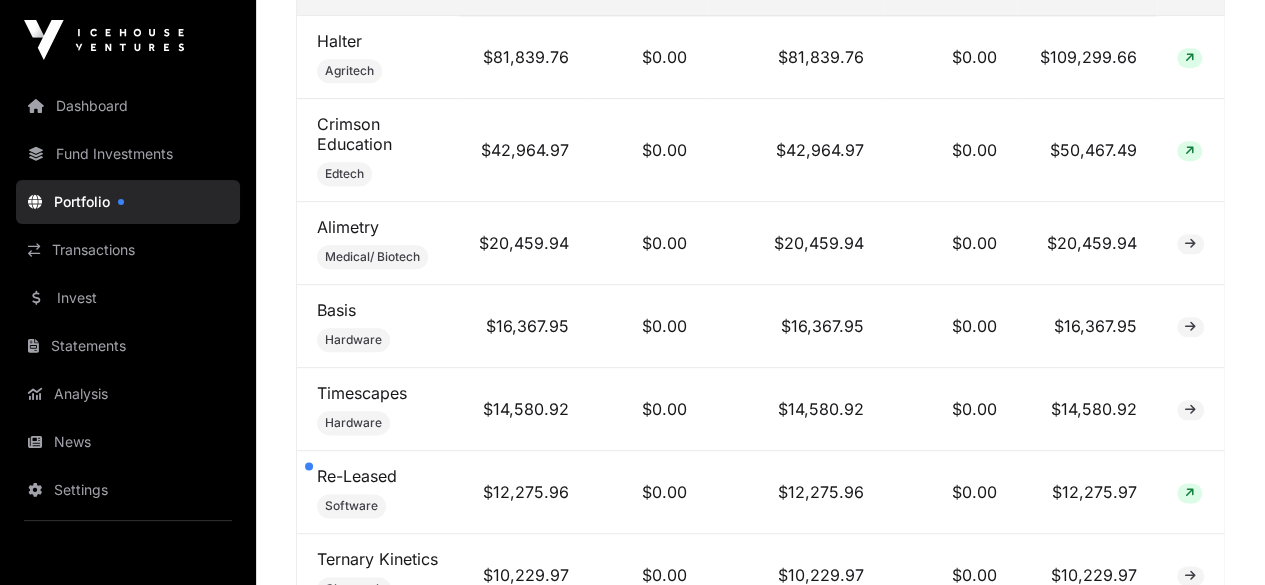 scroll, scrollTop: 984, scrollLeft: 0, axis: vertical 